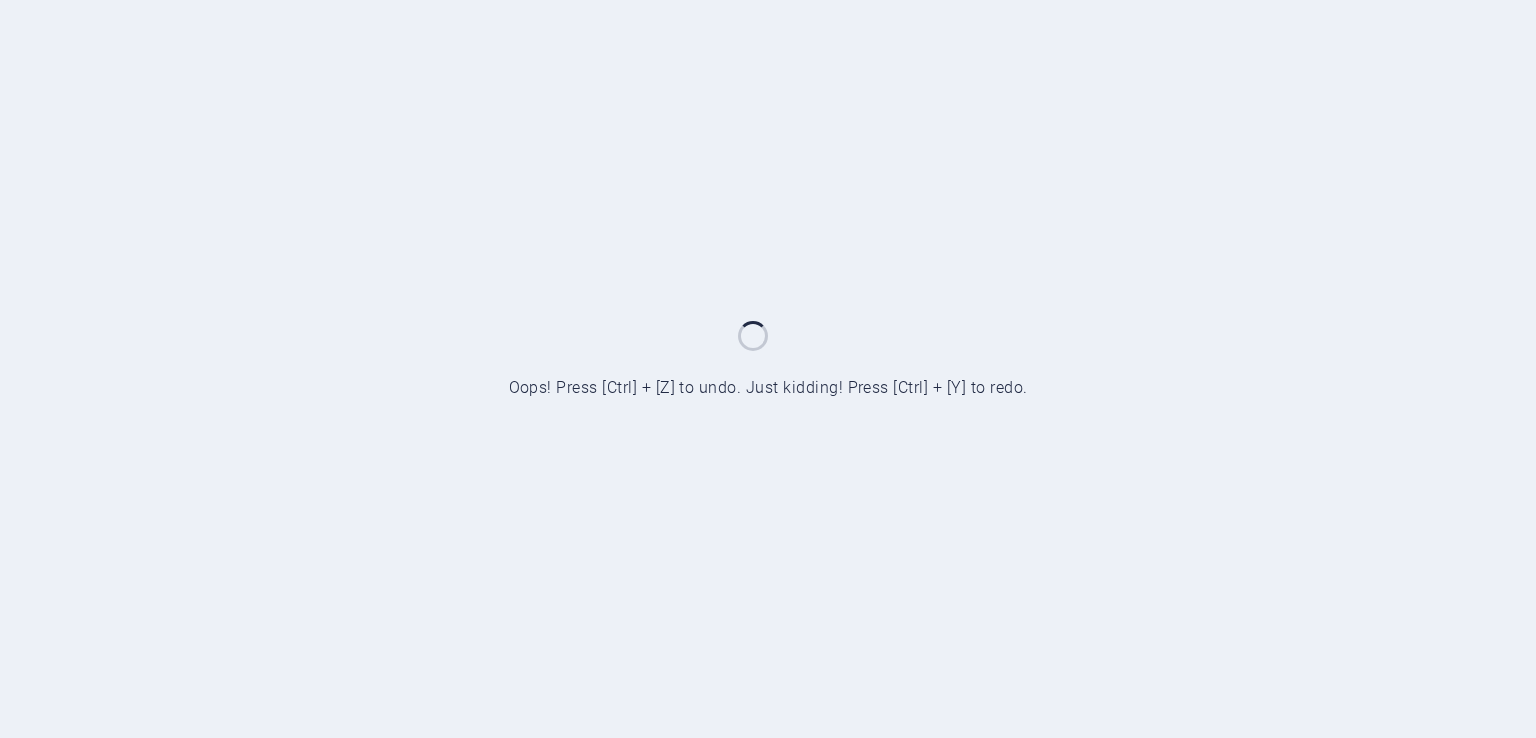 scroll, scrollTop: 0, scrollLeft: 0, axis: both 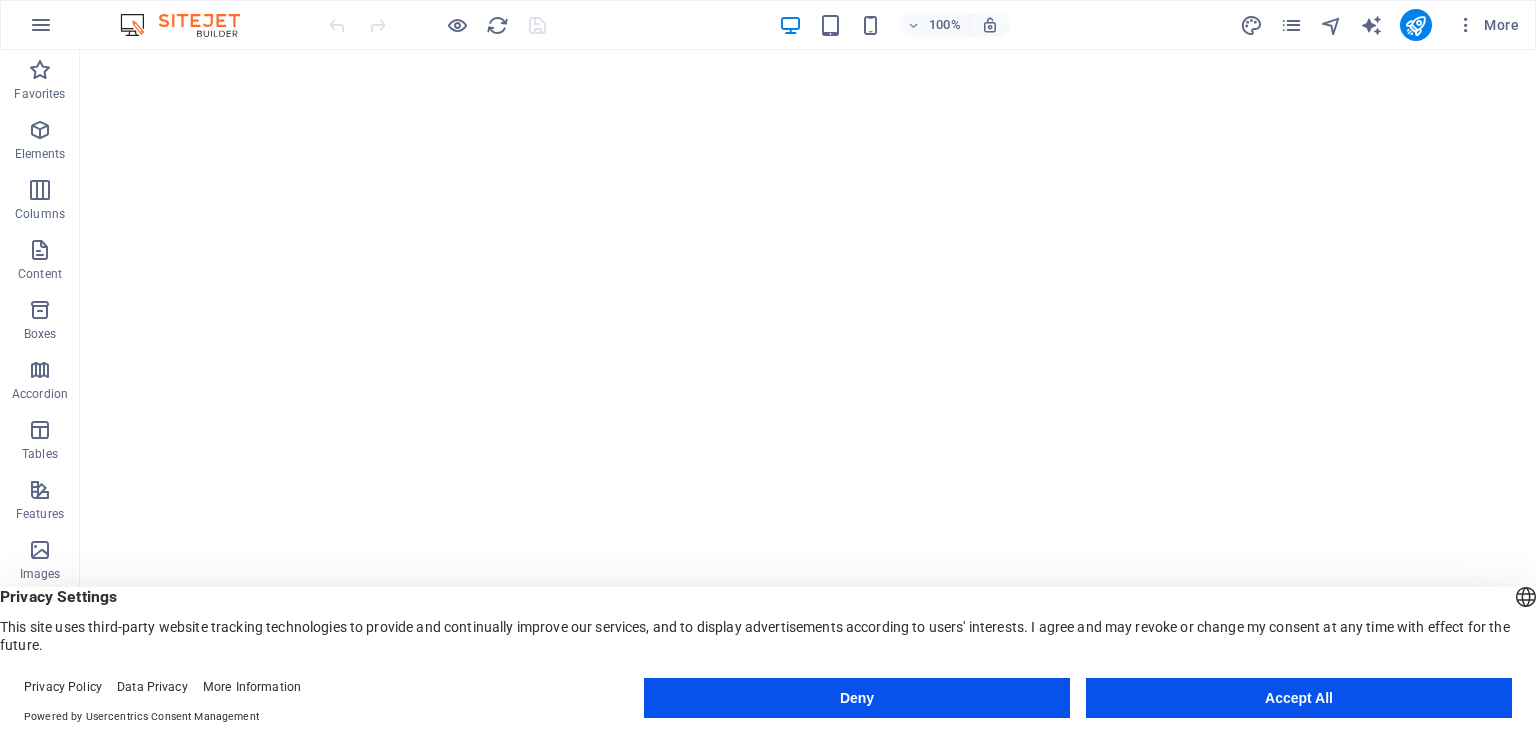 click on "Accept All" at bounding box center [1299, 698] 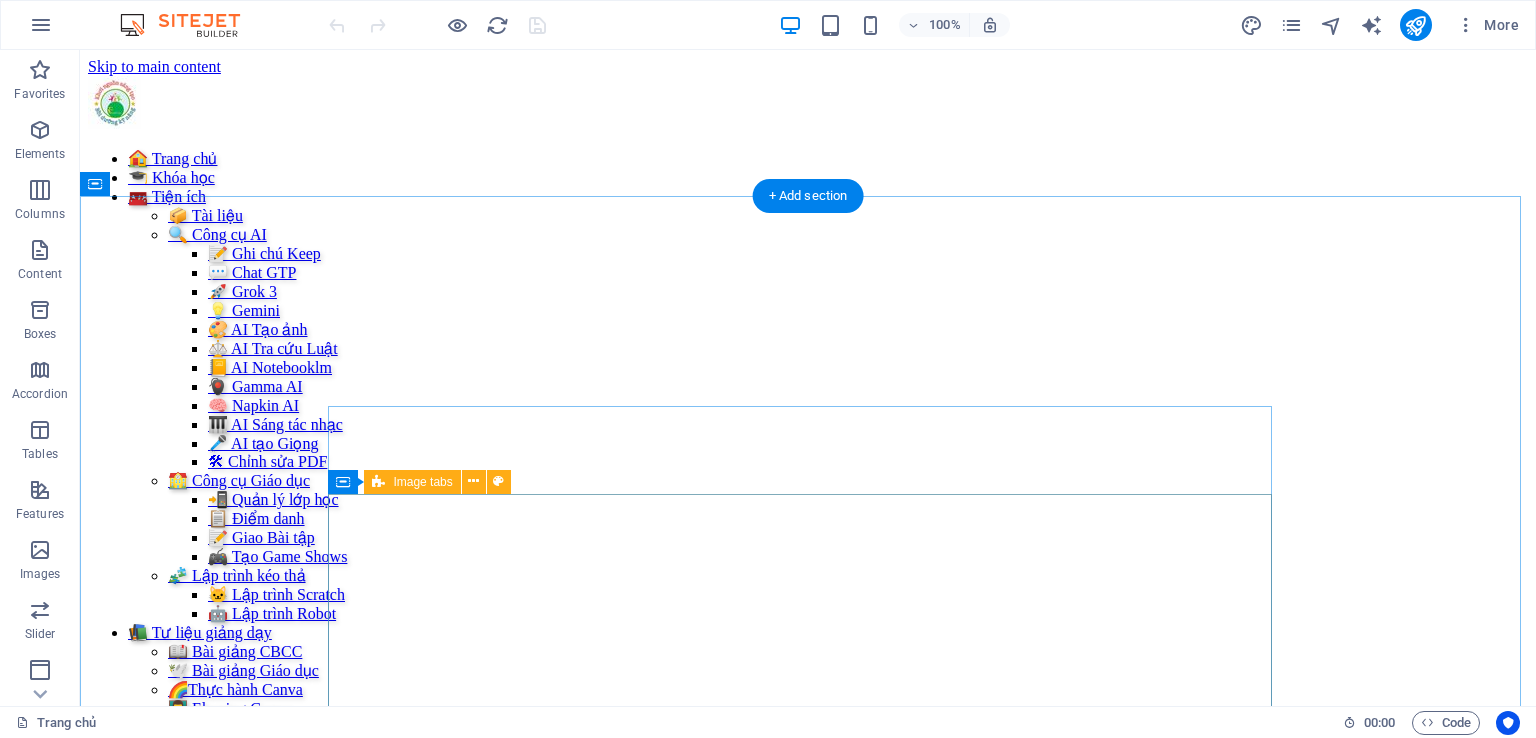 scroll, scrollTop: 0, scrollLeft: 0, axis: both 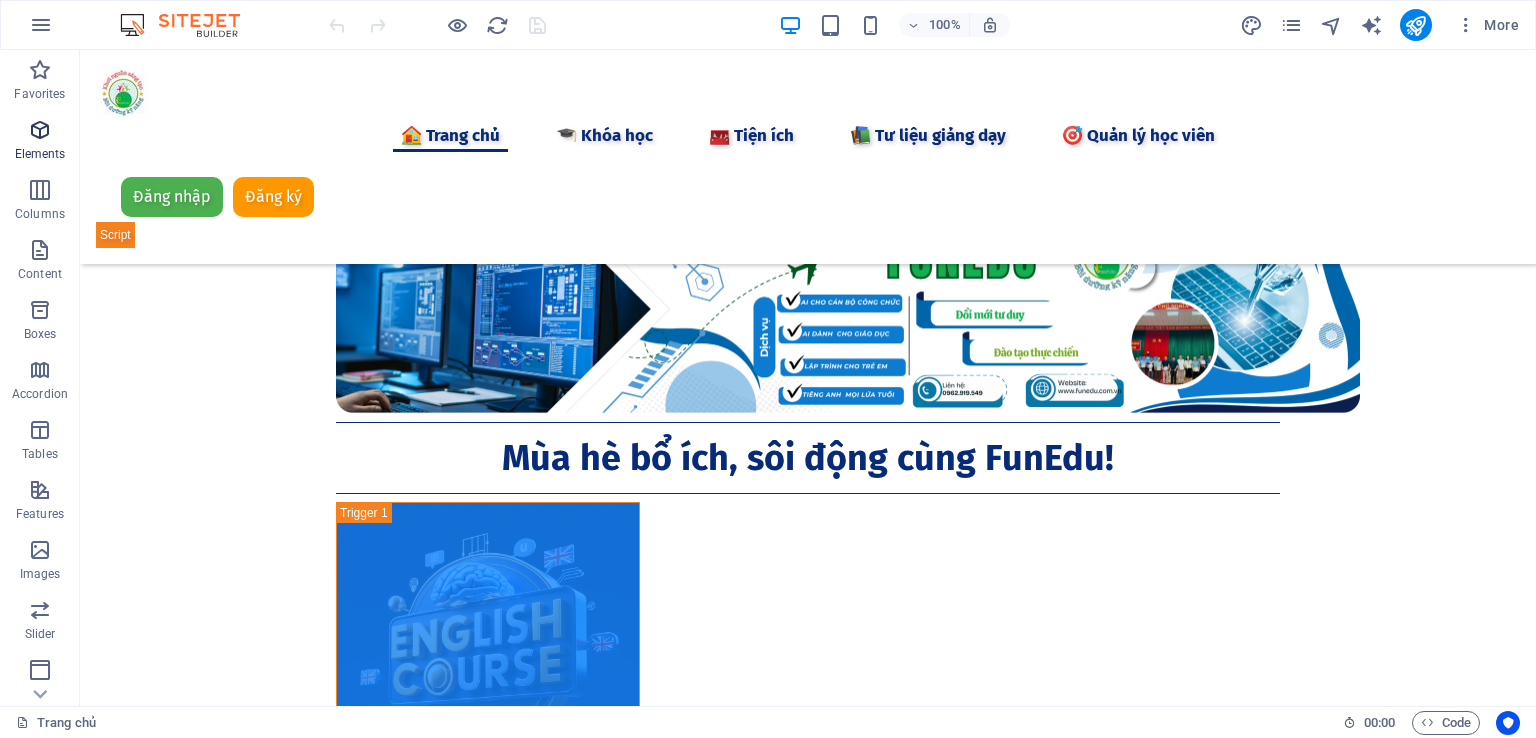 click at bounding box center [40, 130] 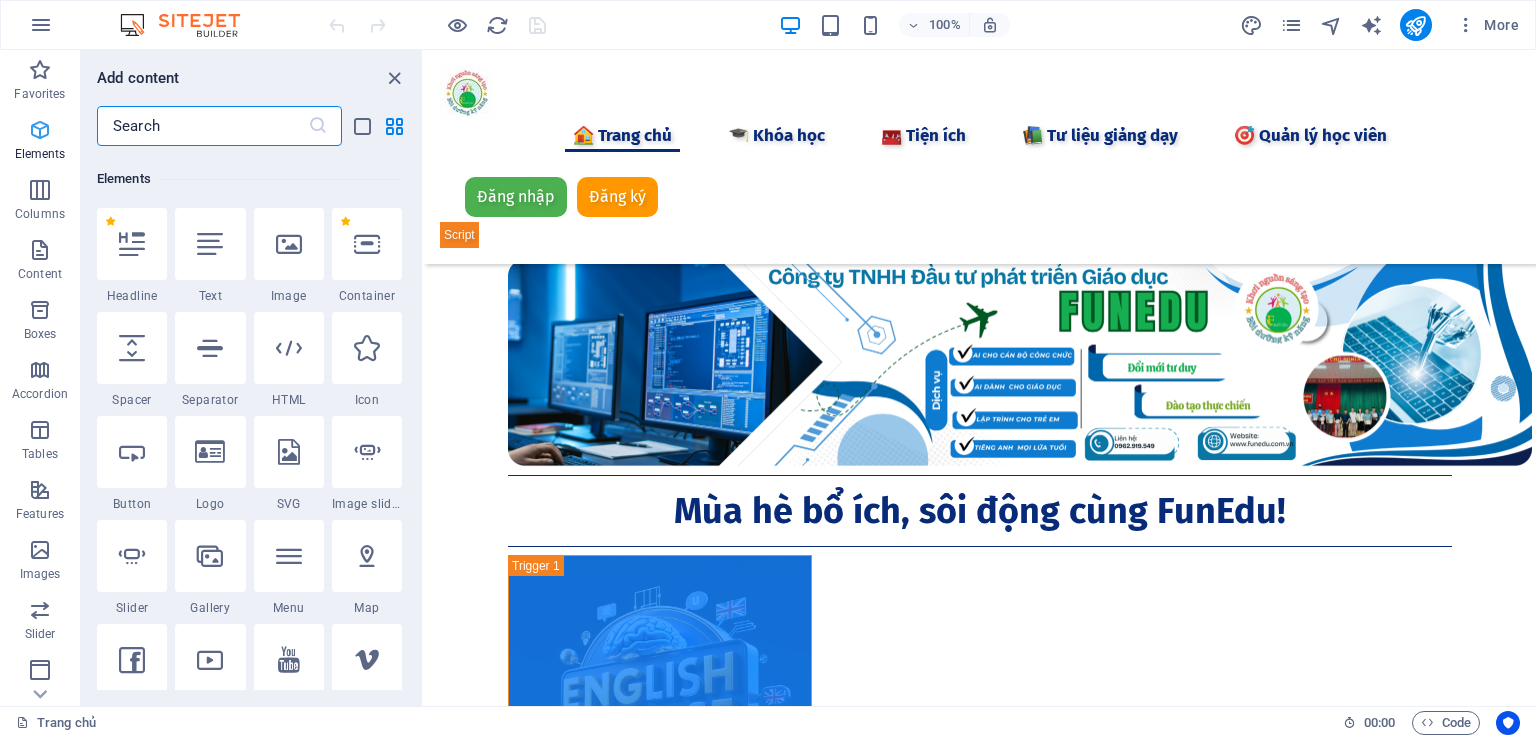 scroll, scrollTop: 212, scrollLeft: 0, axis: vertical 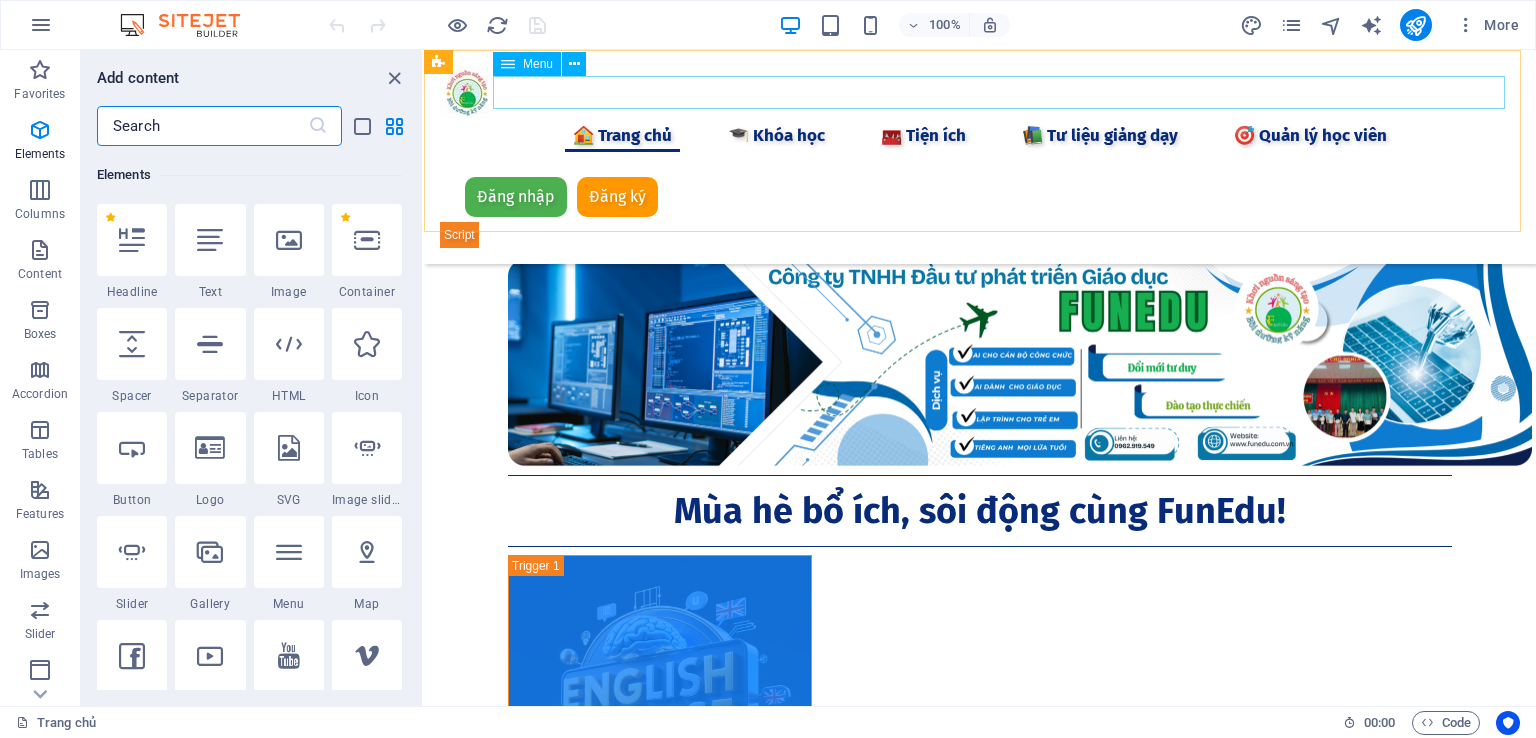 click on "🏠 Trang chủ 🎓 Khóa học 🧰 Tiện ích 📦 Tài liệu 🔍 Công cụ AI 📝 Ghi chú Keep 💬 Chat GTP 🚀 Grok 3 💡 Gemini 🎨 AI Tạo ảnh ⚖️ AI Tra cứu Luật 📒 AI Notebooklm 🖲️ Gamma AI 🧠 Napkin AI 🎹 AI Sáng tác nhạc 🎤 AI tạo Giọng 🛠 Chỉnh sửa PDF 🏫 Công cụ Giáo dục 📲 Quản lý lớp học 📋 Điểm danh 📝 Giao Bài tập 🎮 Tạo Game Shows 🧩 Lập trình kéo thả 🐱 Lập trình Scratch 🤖 Lập trình Robot 📚 Tư liệu giảng ​dạy​ 📖 Bài giảng CBCC 🕊️ Bài giảng Giáo dục 🌈Thực hành Canva 👨‍🏫 Elearing Canva 📺 Khóa học Online 🎯 Quản lý học viên" at bounding box center (980, 135) 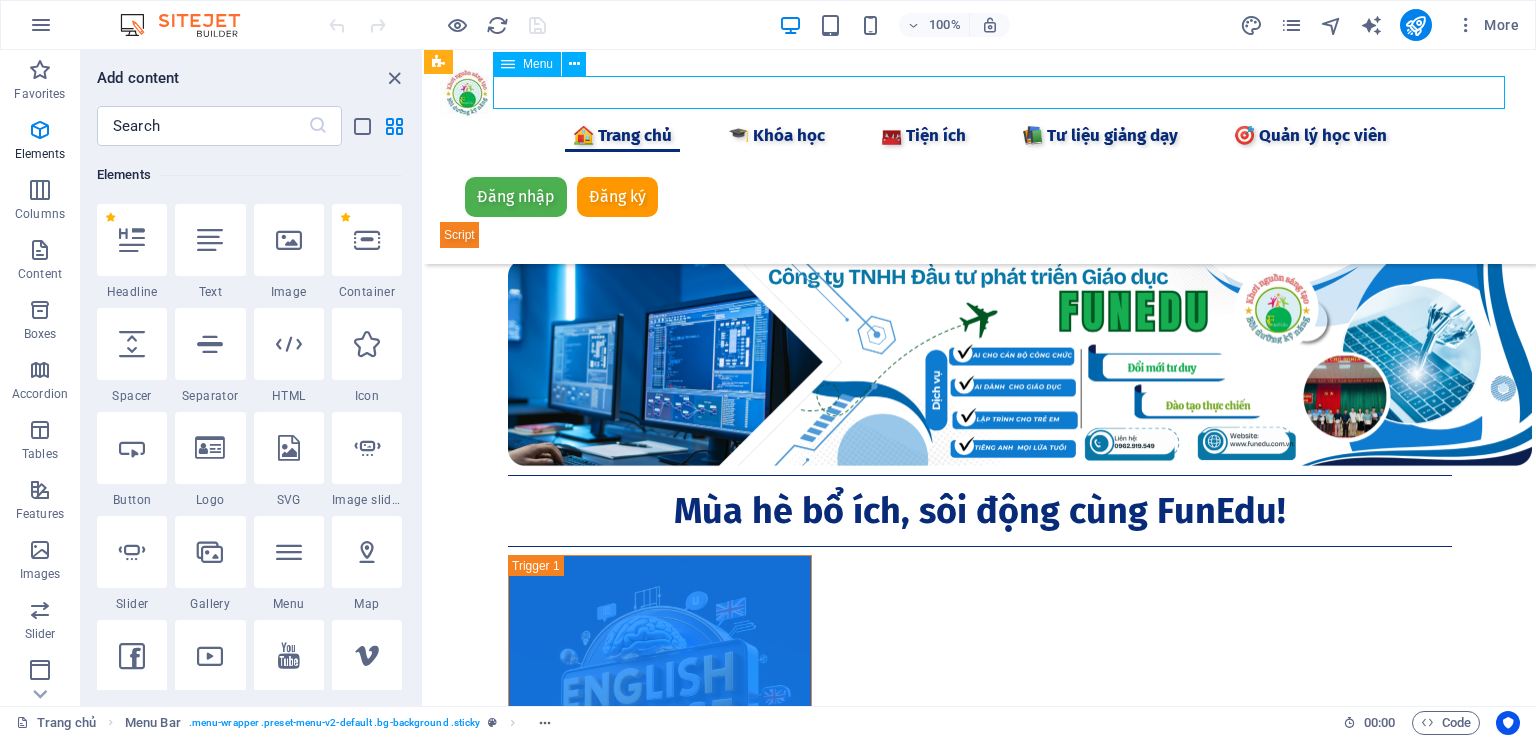 click on "🏠 Trang chủ 🎓 Khóa học 🧰 Tiện ích 📦 Tài liệu 🔍 Công cụ AI 📝 Ghi chú Keep 💬 Chat GTP 🚀 Grok 3 💡 Gemini 🎨 AI Tạo ảnh ⚖️ AI Tra cứu Luật 📒 AI Notebooklm 🖲️ Gamma AI 🧠 Napkin AI 🎹 AI Sáng tác nhạc 🎤 AI tạo Giọng 🛠 Chỉnh sửa PDF 🏫 Công cụ Giáo dục 📲 Quản lý lớp học 📋 Điểm danh 📝 Giao Bài tập 🎮 Tạo Game Shows 🧩 Lập trình kéo thả 🐱 Lập trình Scratch 🤖 Lập trình Robot 📚 Tư liệu giảng ​dạy​ 📖 Bài giảng CBCC 🕊️ Bài giảng Giáo dục 🌈Thực hành Canva 👨‍🏫 Elearing Canva 📺 Khóa học Online 🎯 Quản lý học viên" at bounding box center [980, 135] 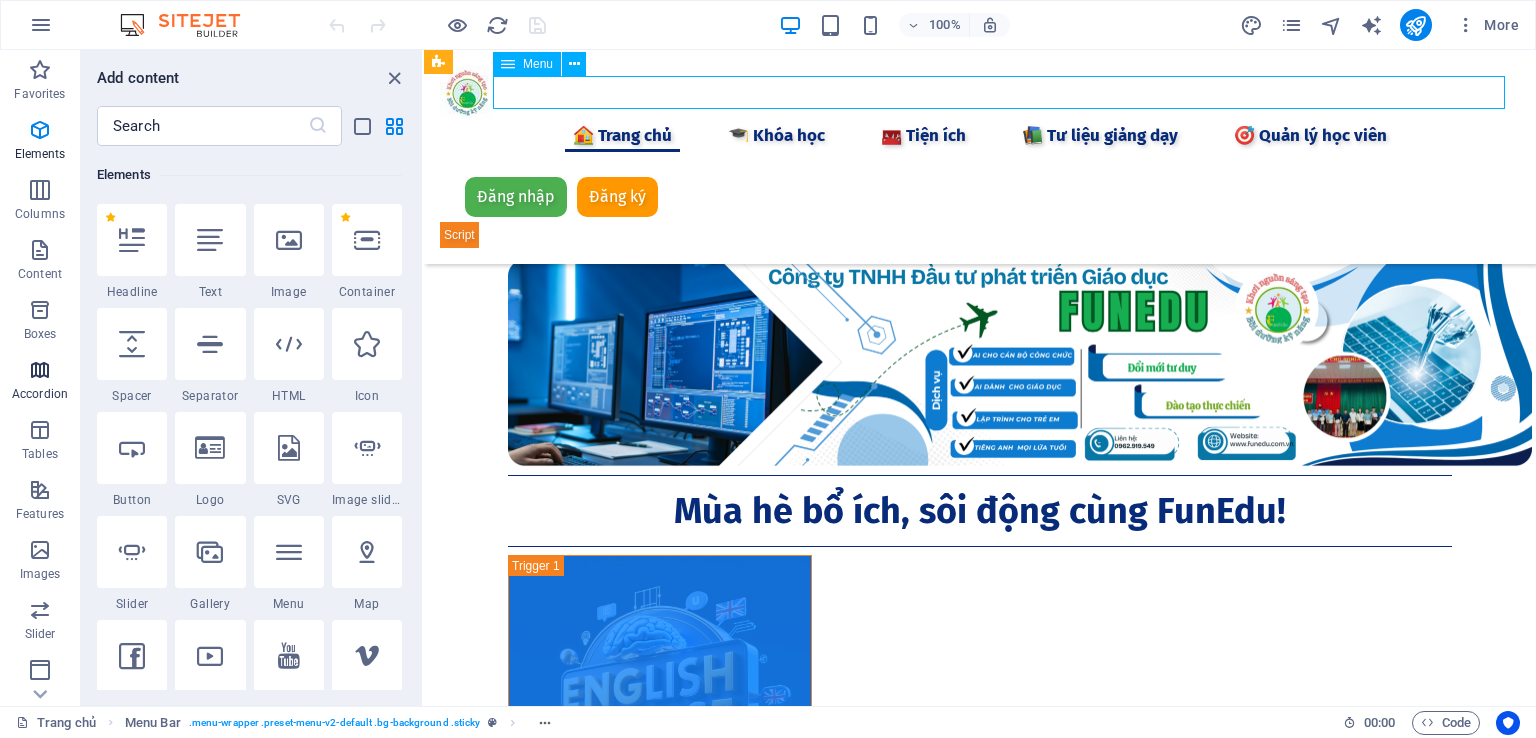 select 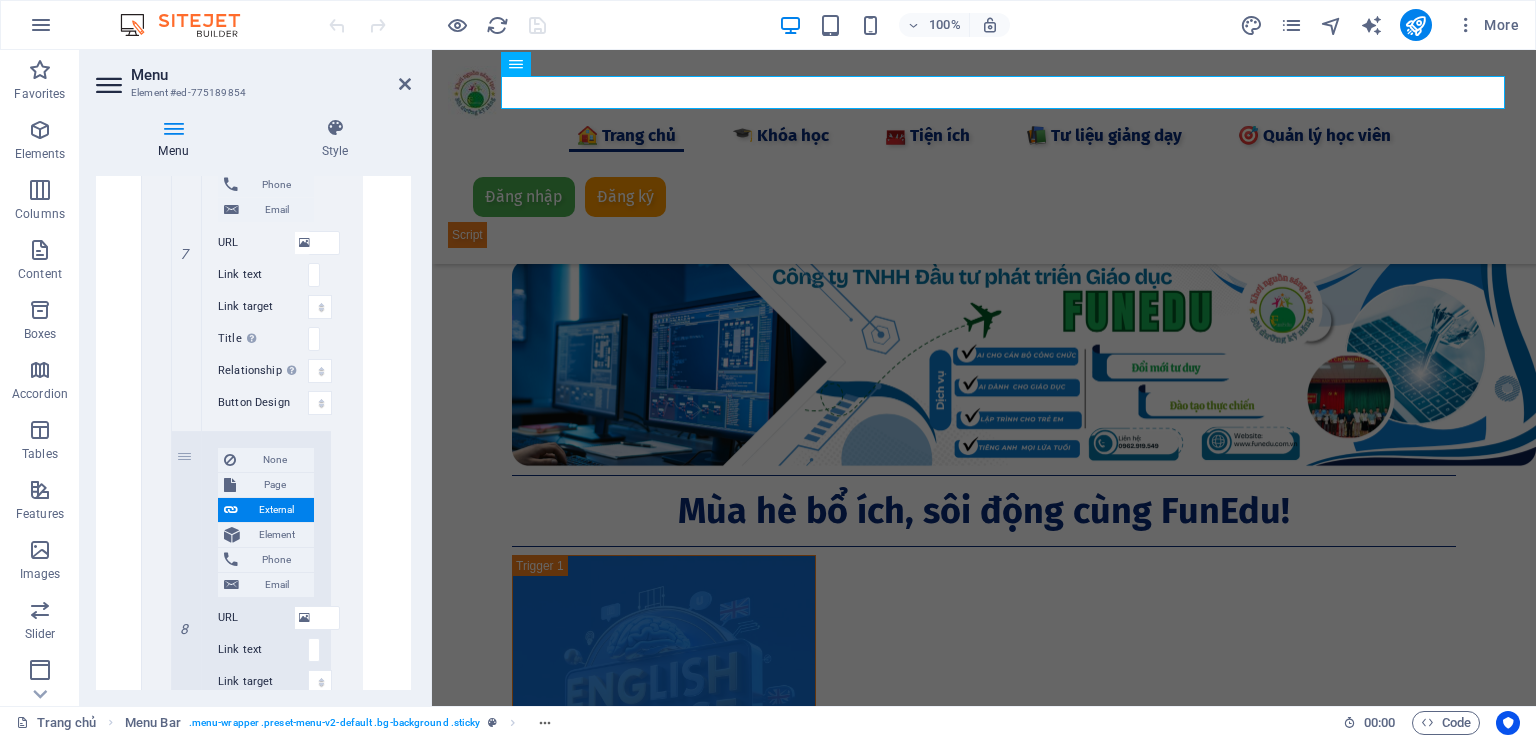 scroll, scrollTop: 3500, scrollLeft: 0, axis: vertical 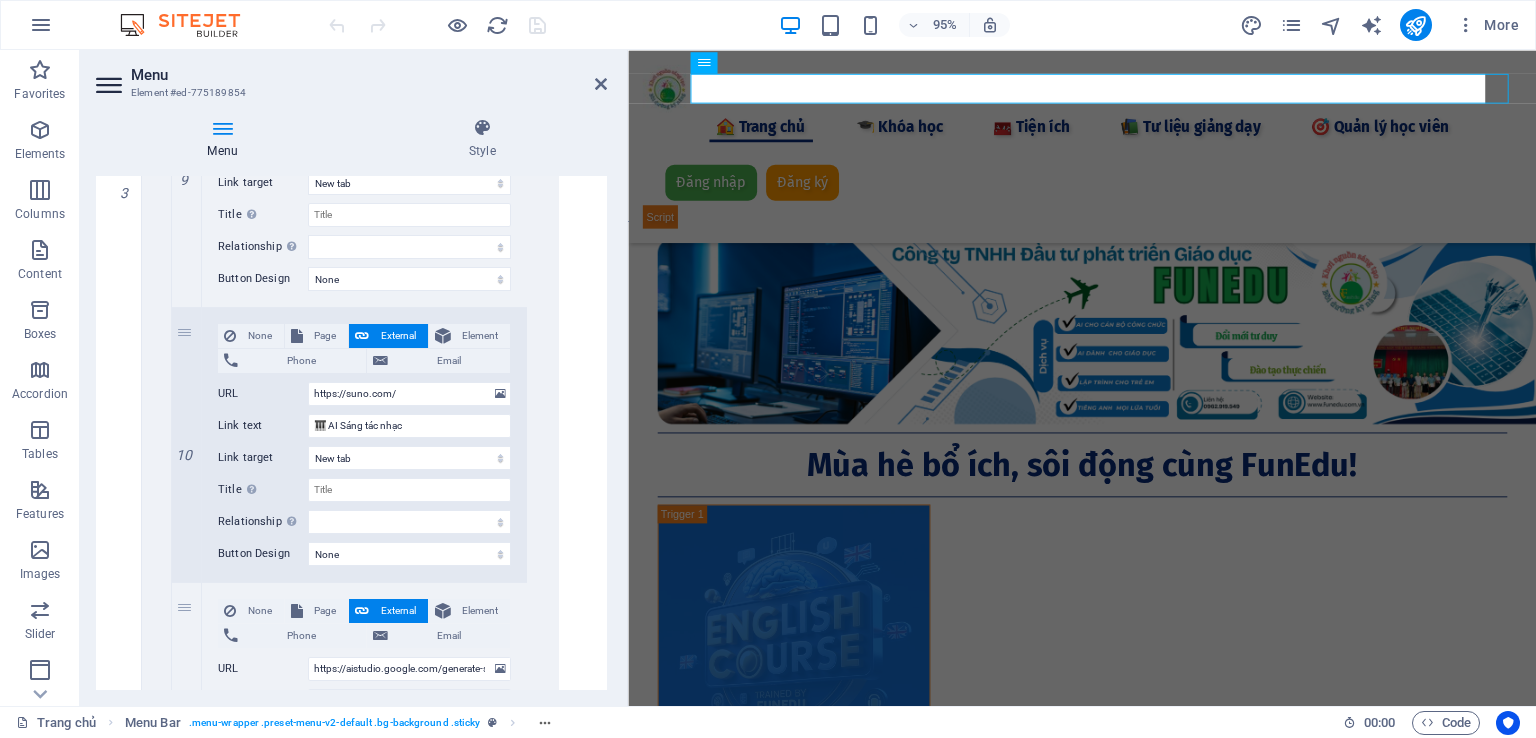 drag, startPoint x: 429, startPoint y: 417, endPoint x: 630, endPoint y: 426, distance: 201.20139 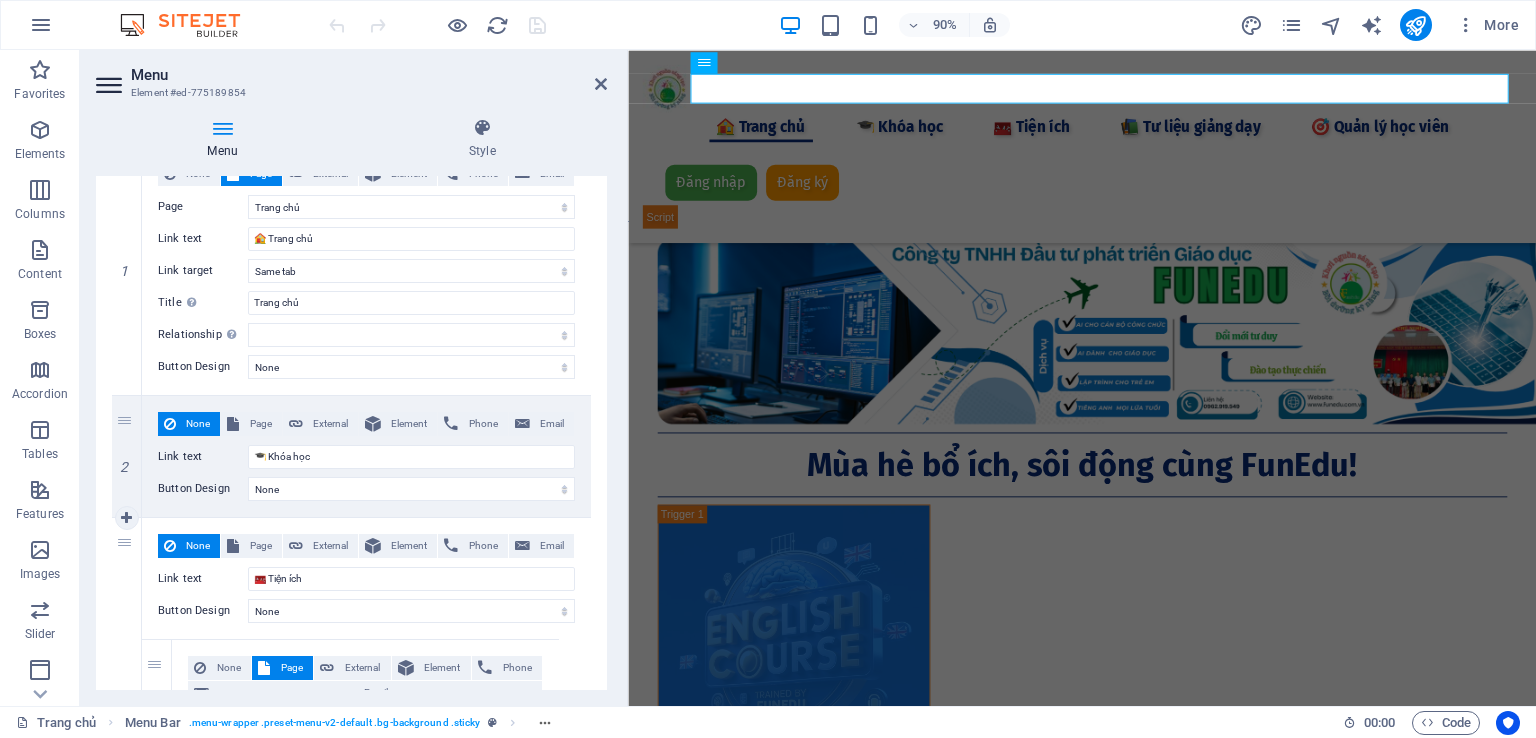 scroll, scrollTop: 275, scrollLeft: 0, axis: vertical 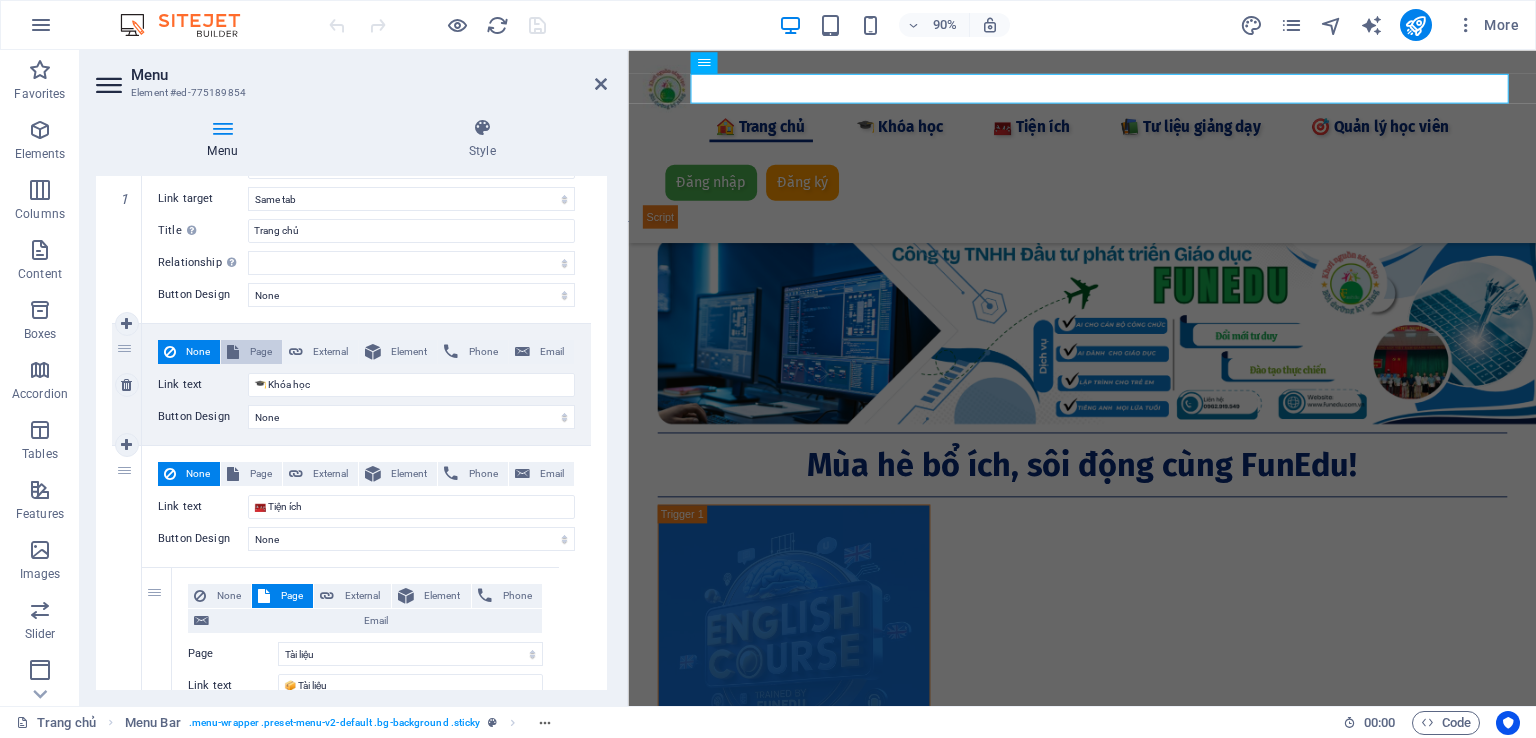 click on "Page" at bounding box center (251, 352) 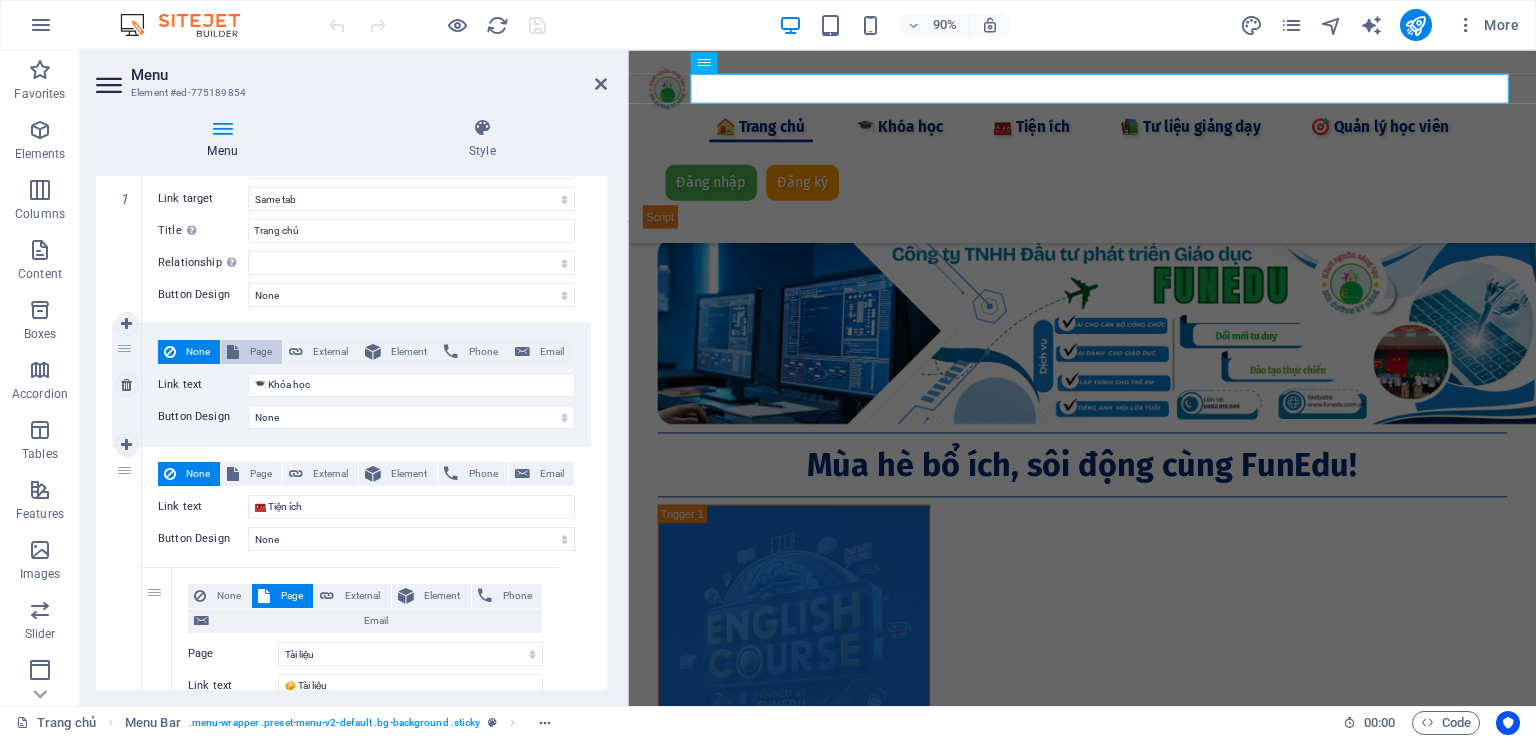 select 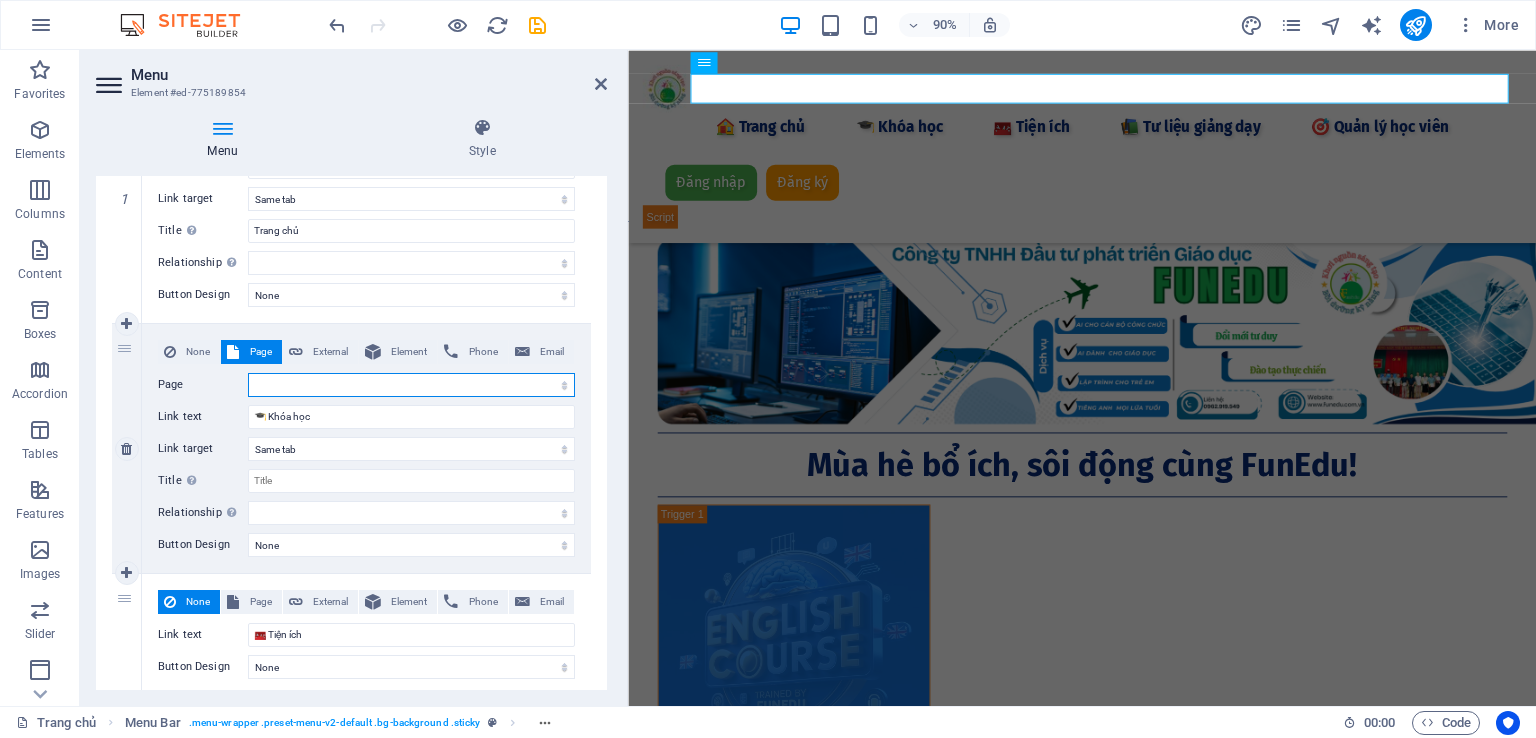 click on "Trang chủ Tài liệu Quản lý học viên Khóa học Khóa học Online" at bounding box center [411, 385] 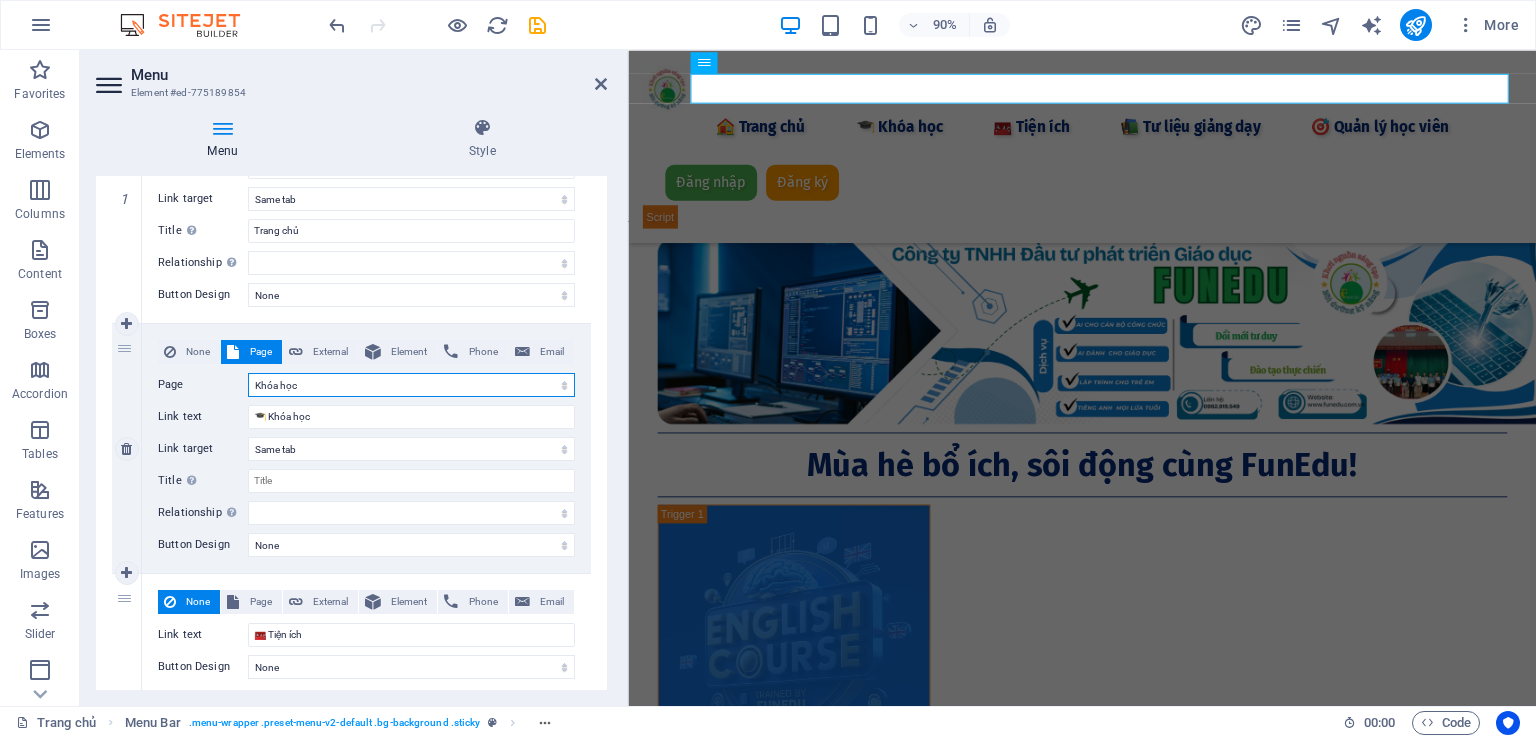 click on "Trang chủ Tài liệu Quản lý học viên Khóa học Khóa học Online" at bounding box center [411, 385] 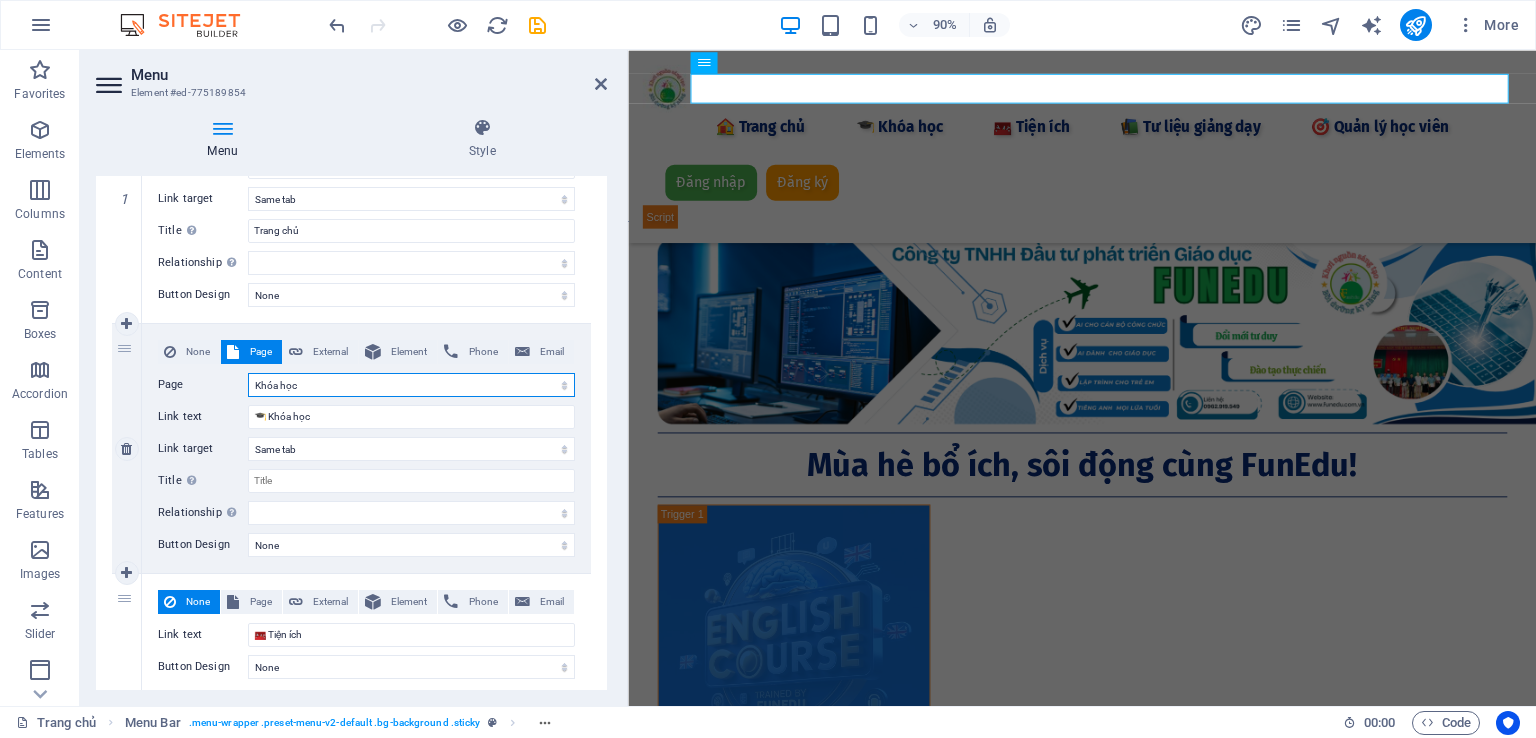 select 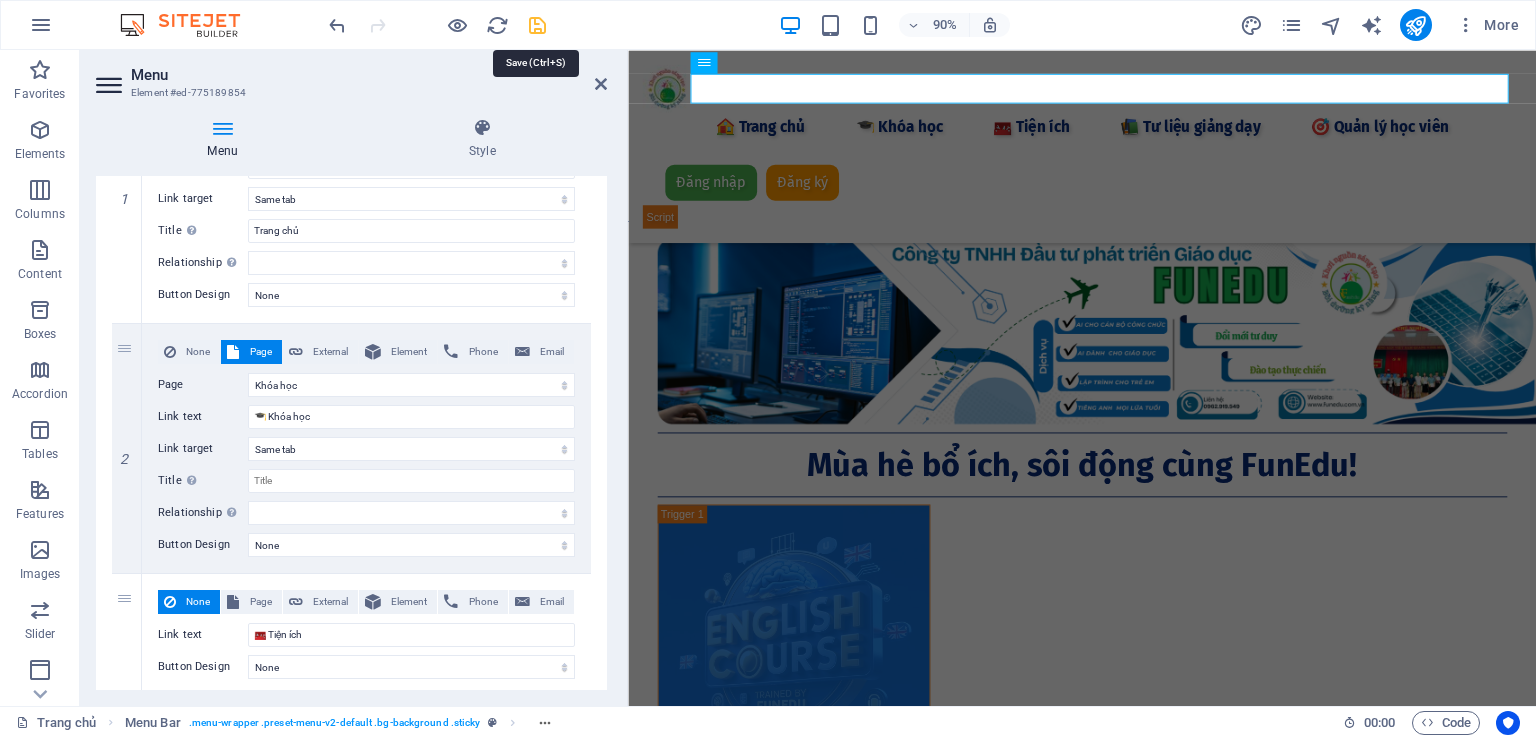 click at bounding box center [537, 25] 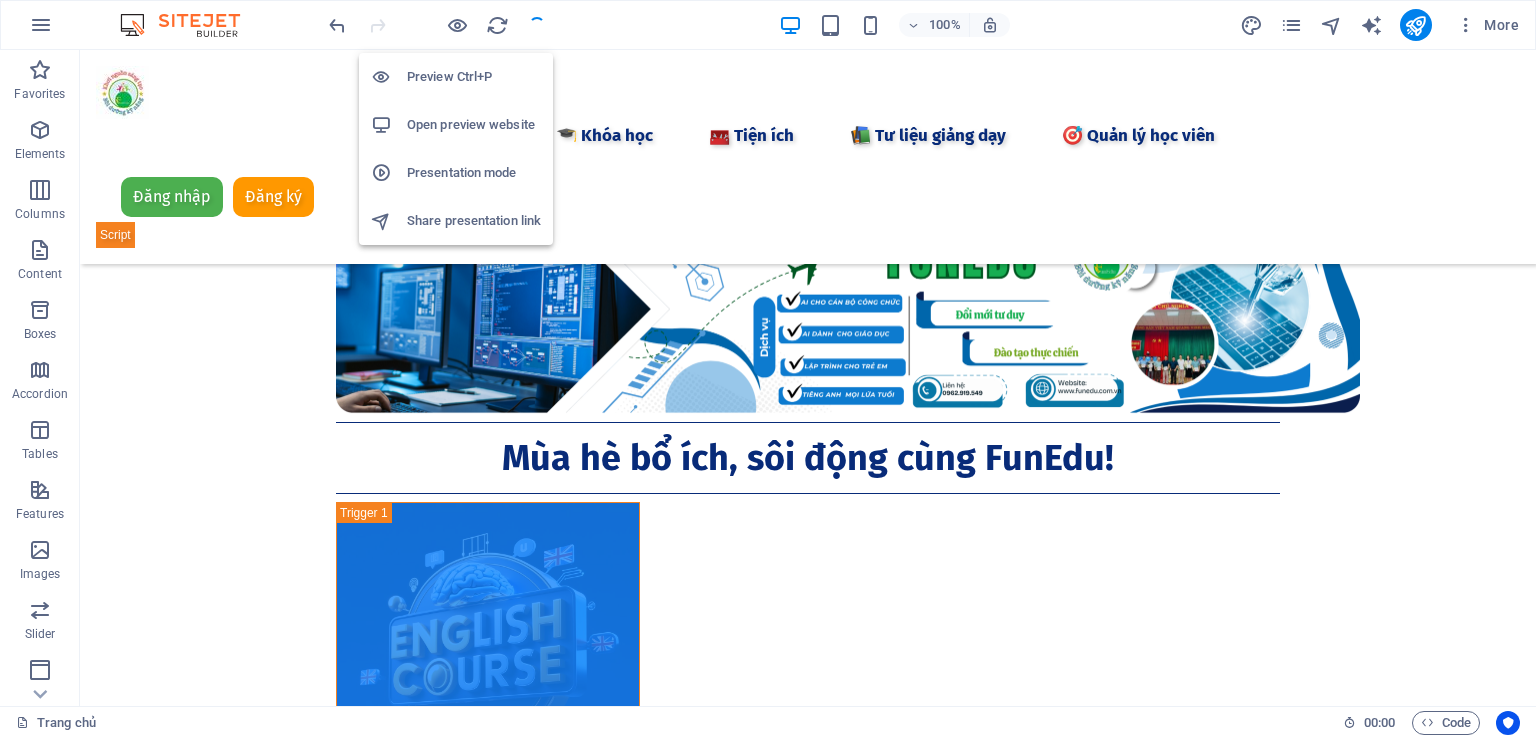 click on "Open preview website" at bounding box center [474, 125] 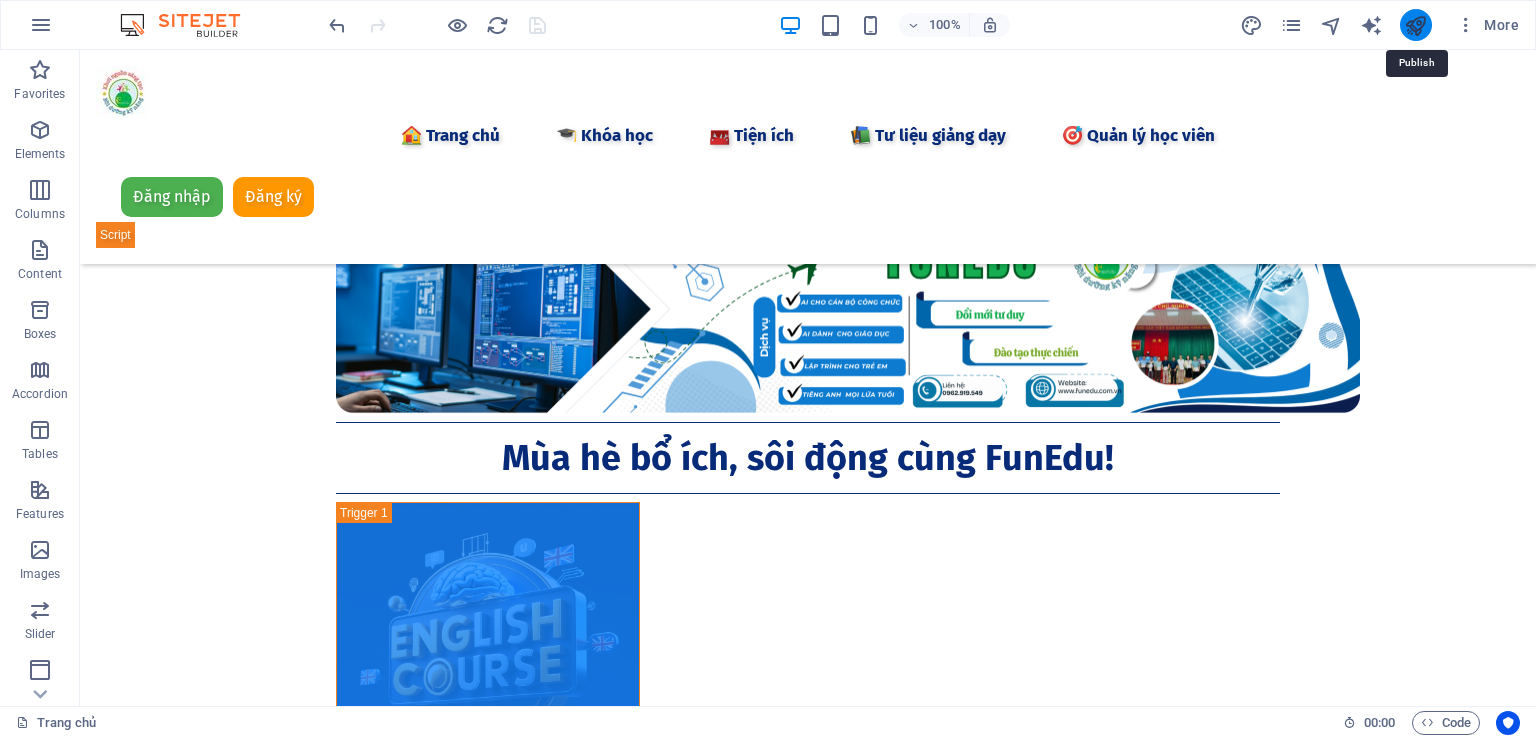 click at bounding box center (1415, 25) 